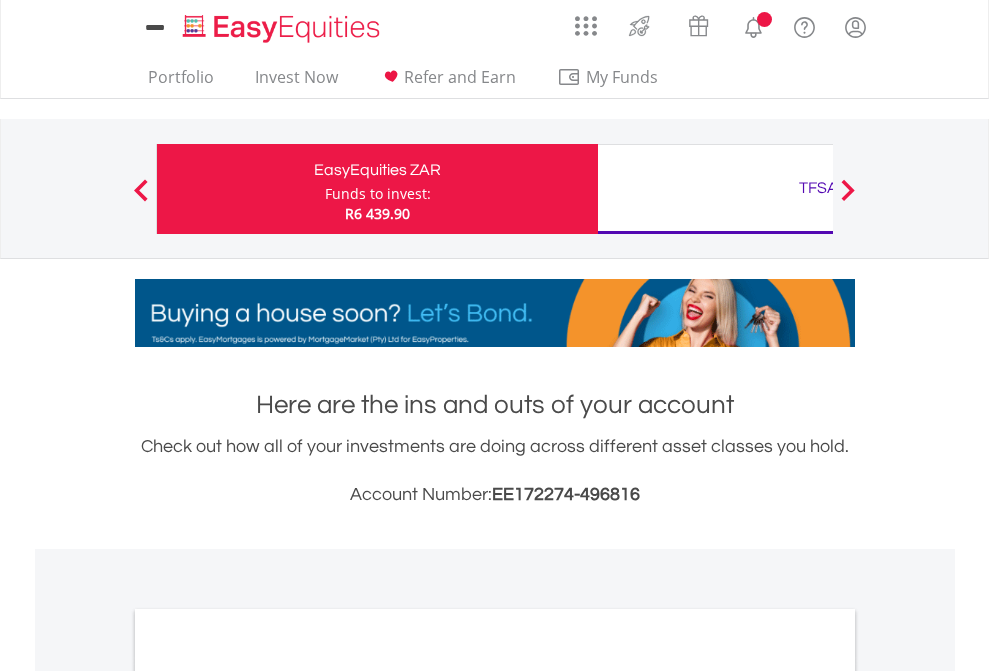 scroll, scrollTop: 0, scrollLeft: 0, axis: both 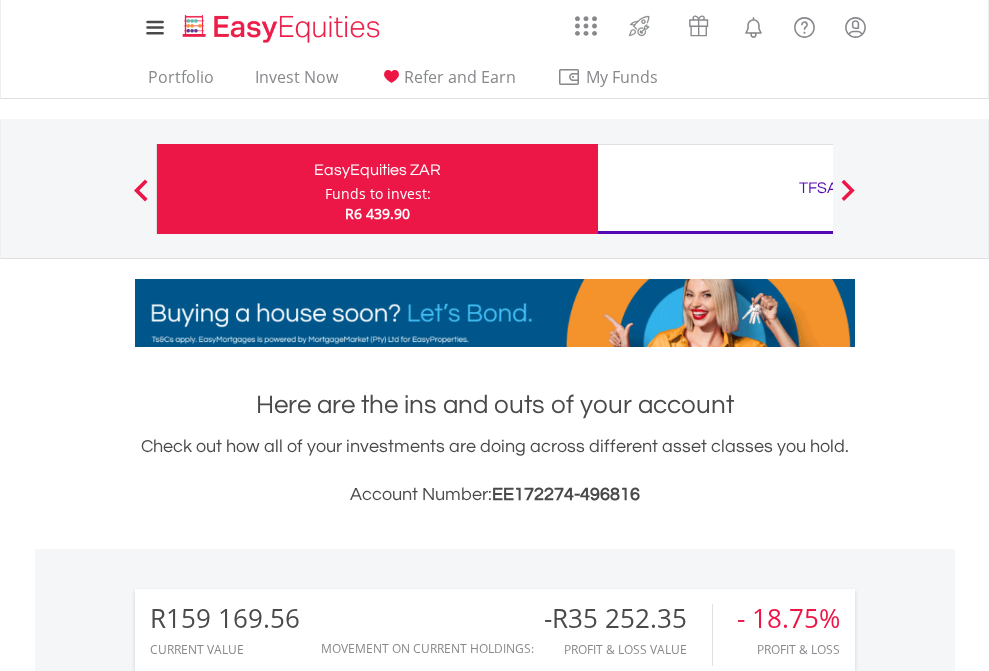 click on "Funds to invest:" at bounding box center [378, 194] 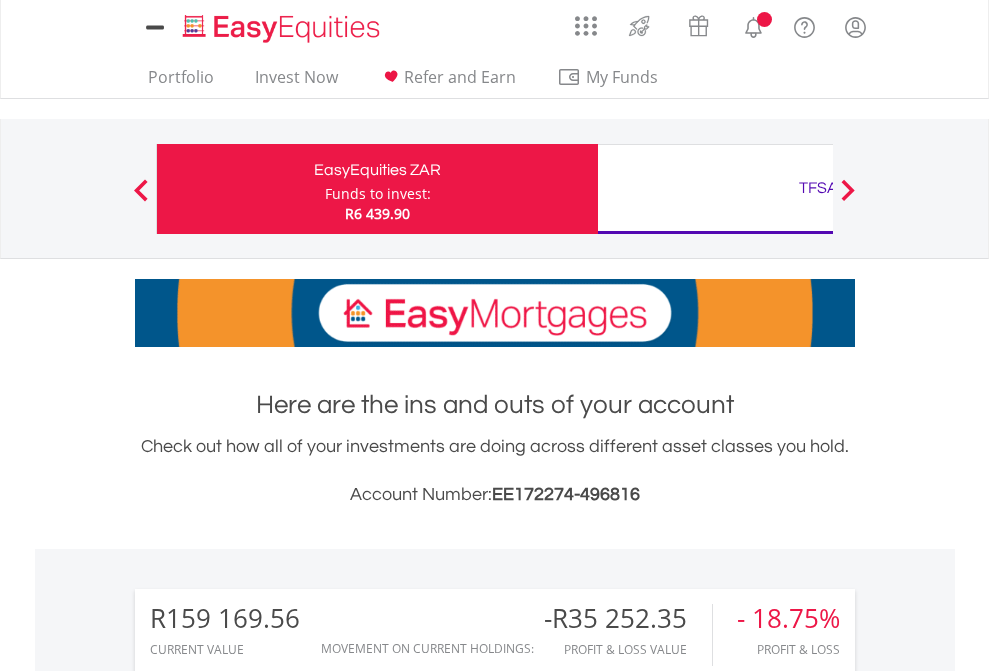 scroll, scrollTop: 0, scrollLeft: 0, axis: both 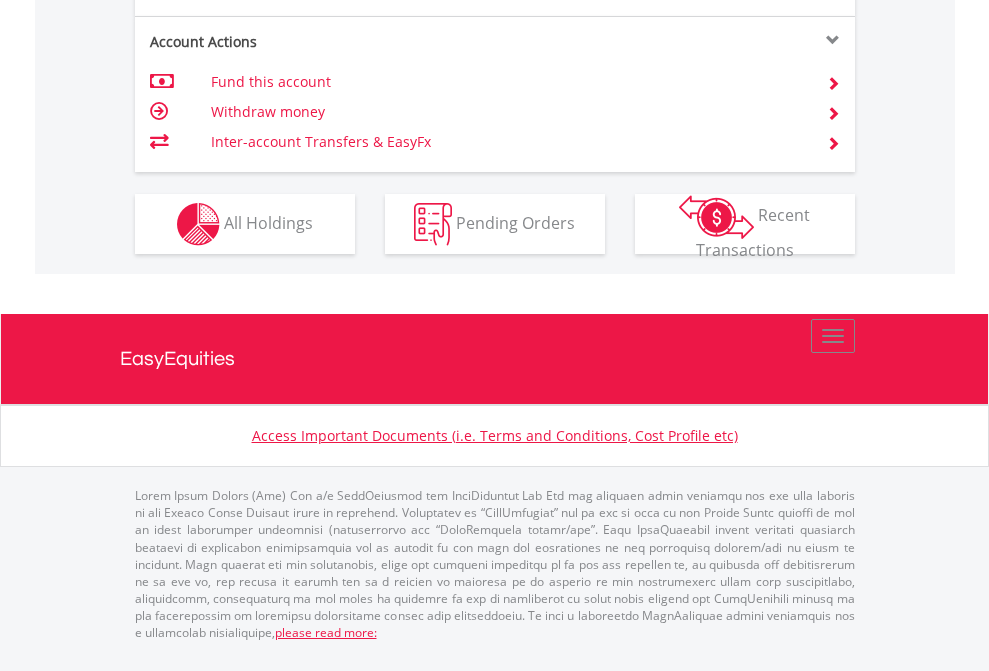 click on "Investment types" at bounding box center (706, -337) 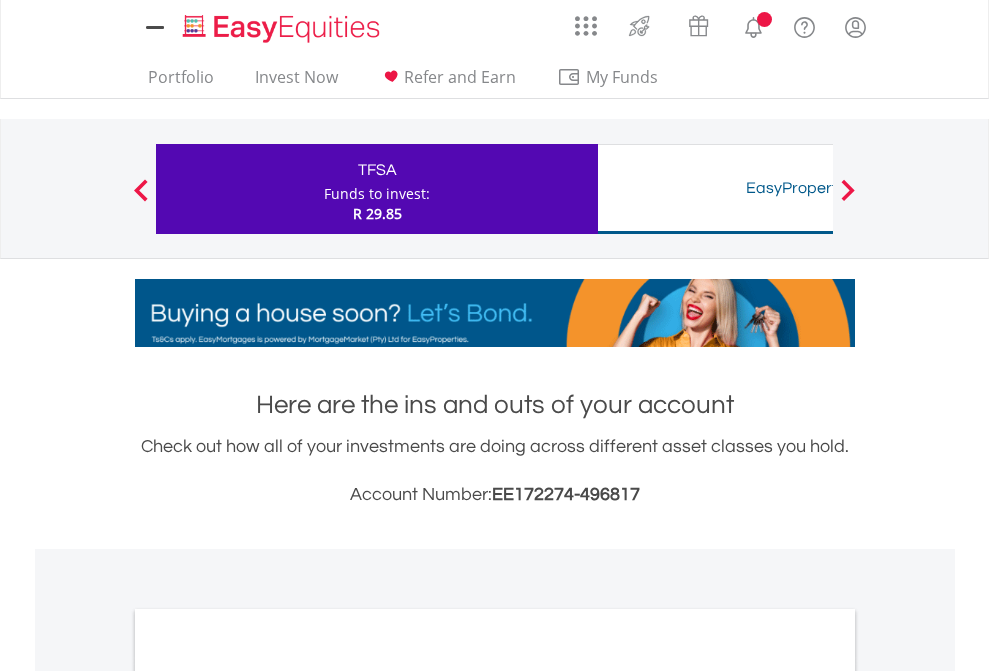 scroll, scrollTop: 0, scrollLeft: 0, axis: both 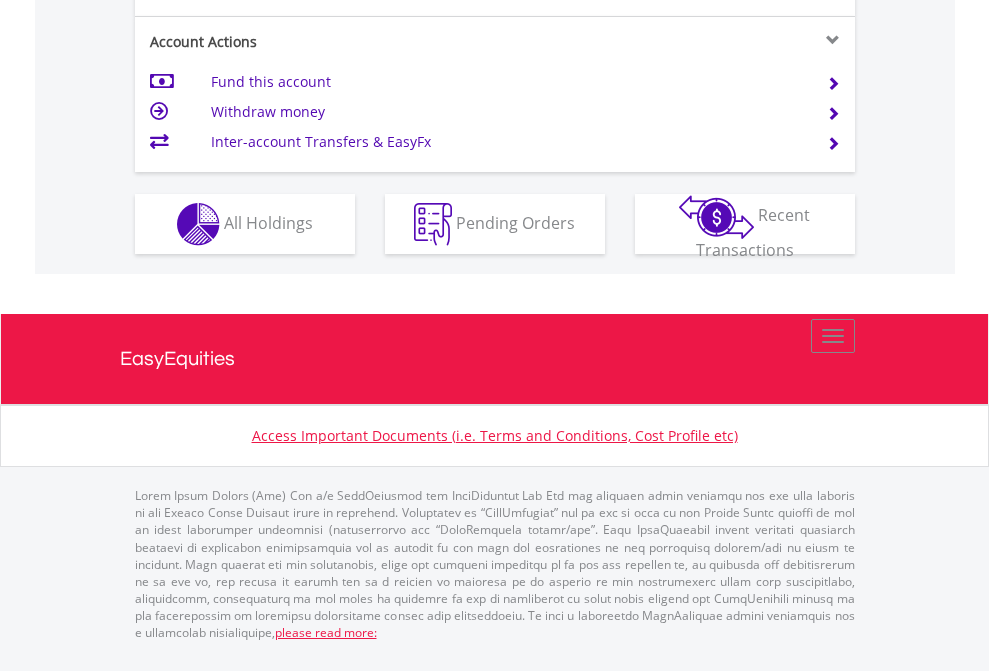 click on "Investment types" at bounding box center [706, -337] 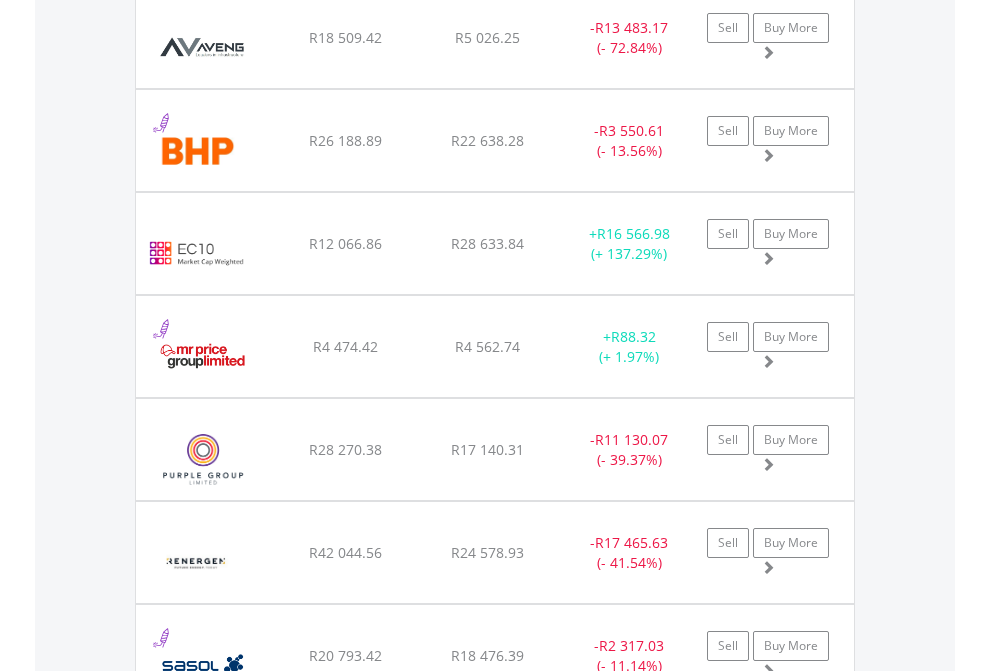 scroll, scrollTop: 2385, scrollLeft: 0, axis: vertical 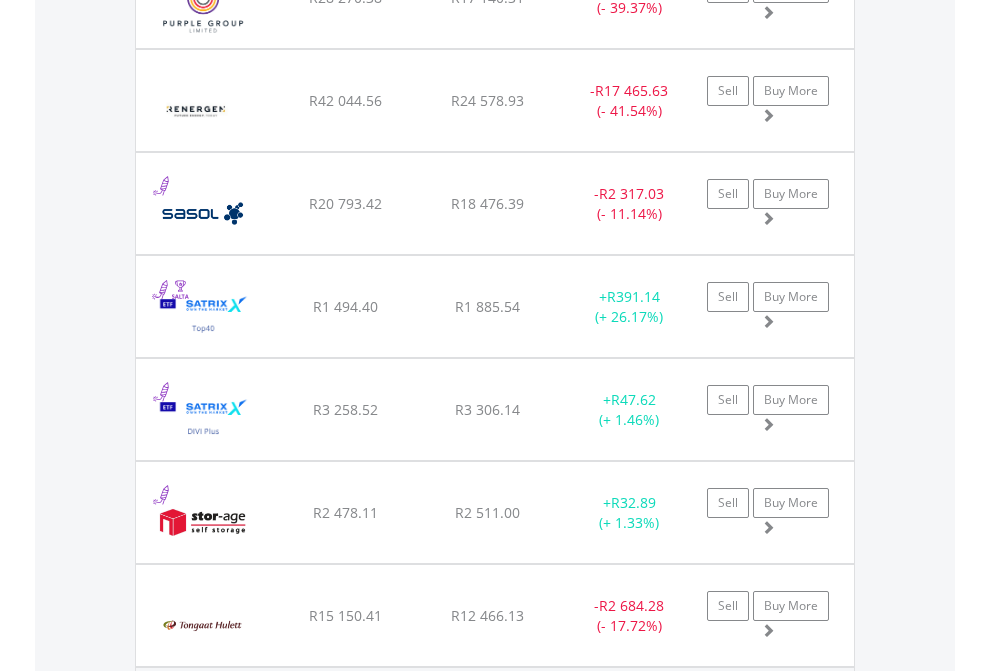 click on "TFSA" at bounding box center [818, -2197] 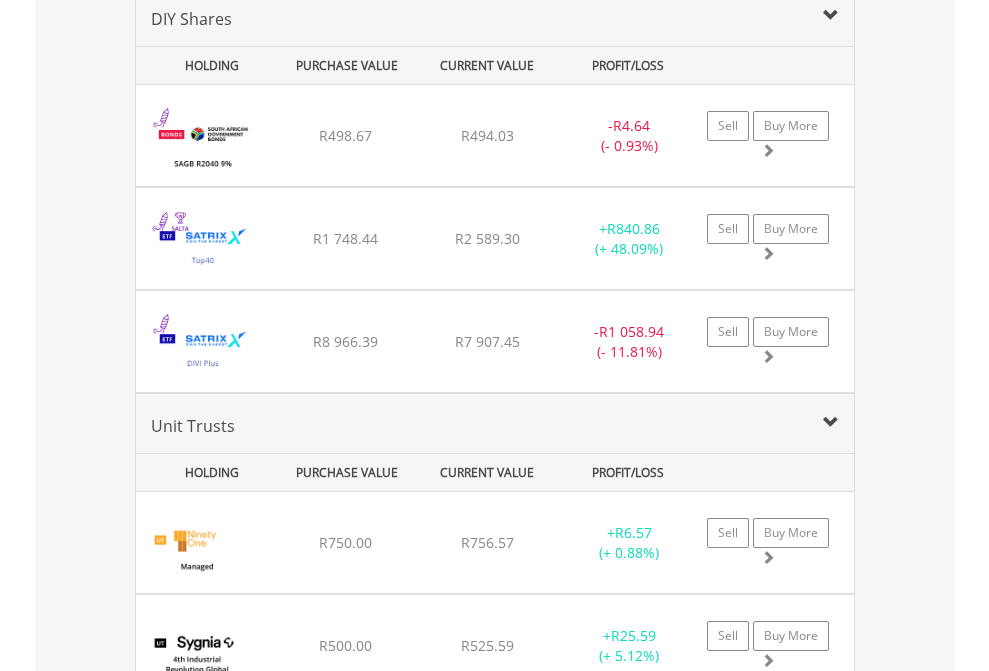 scroll, scrollTop: 1933, scrollLeft: 0, axis: vertical 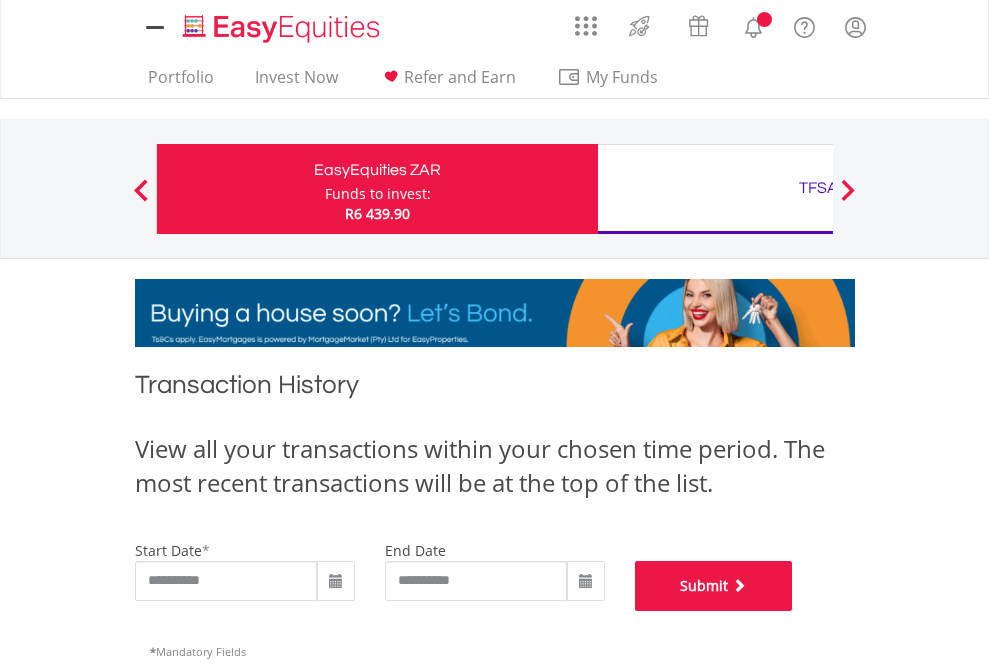 click on "Submit" at bounding box center [714, 586] 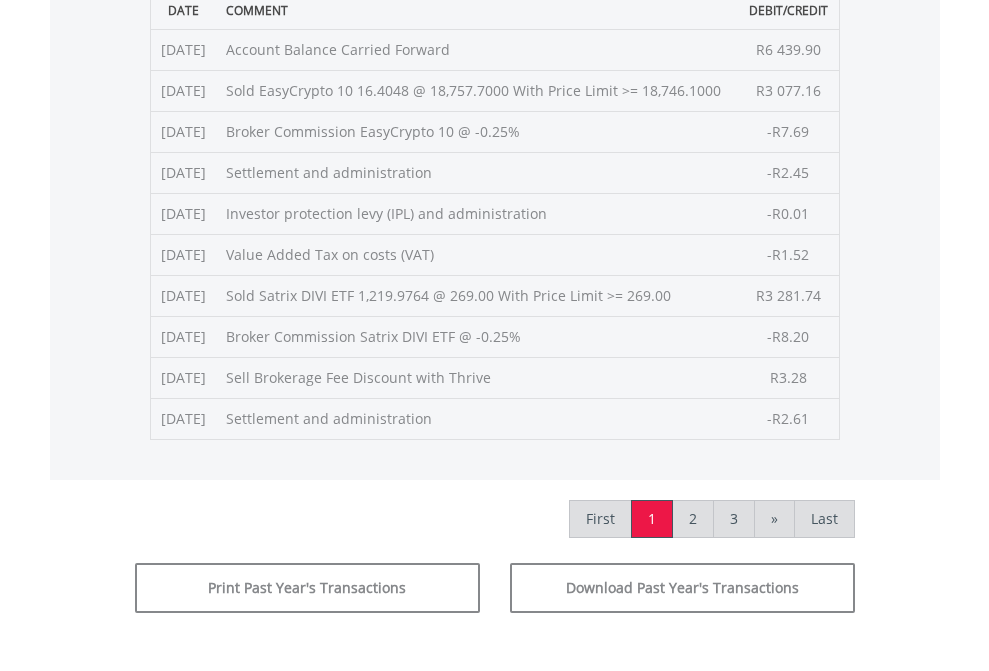scroll, scrollTop: 811, scrollLeft: 0, axis: vertical 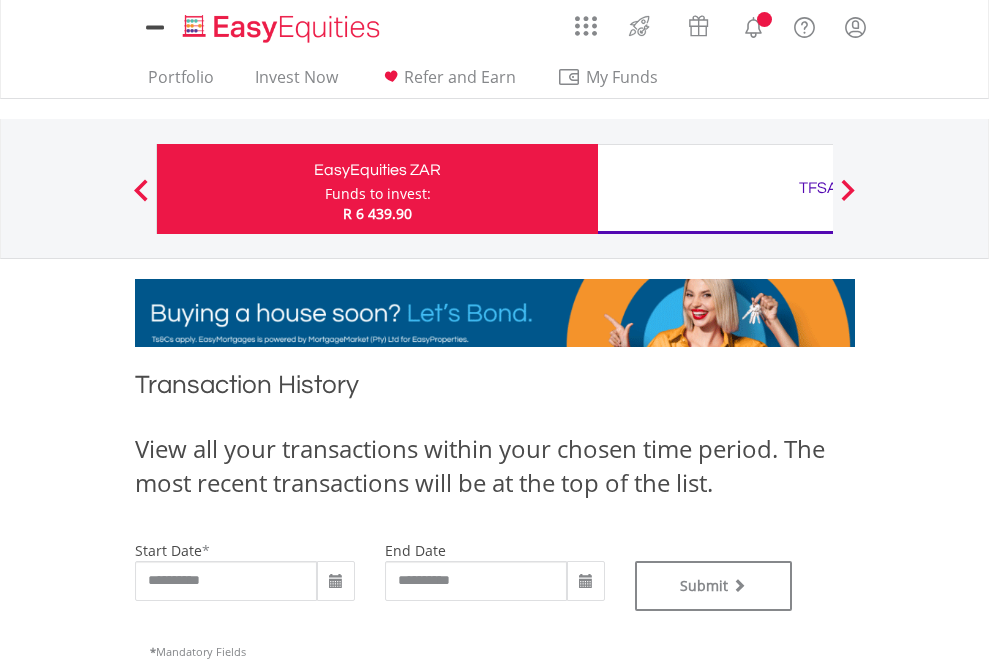 click on "TFSA" at bounding box center [818, 188] 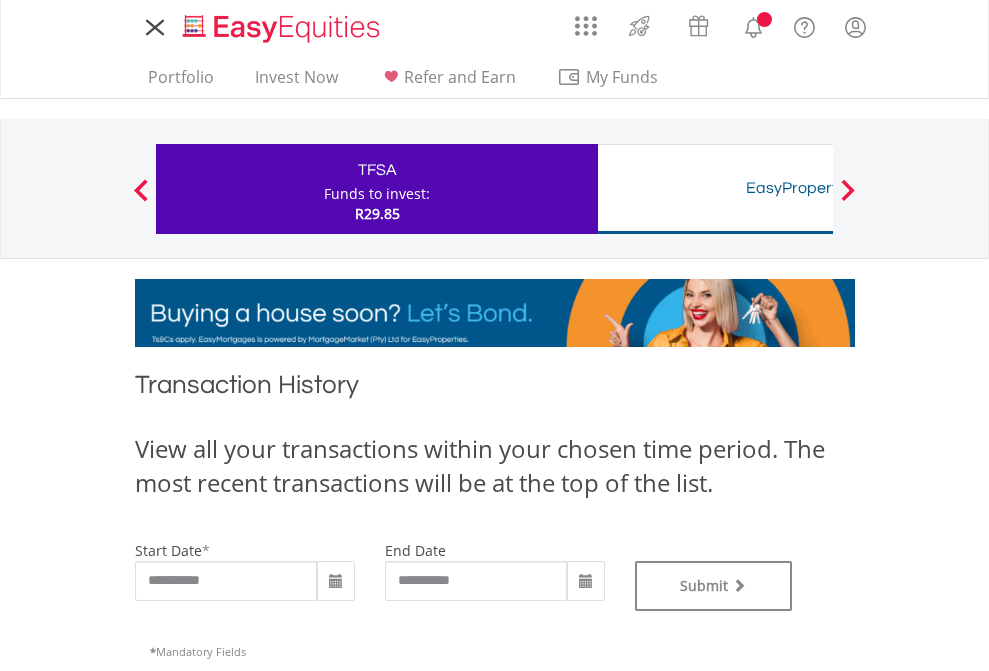 scroll, scrollTop: 0, scrollLeft: 0, axis: both 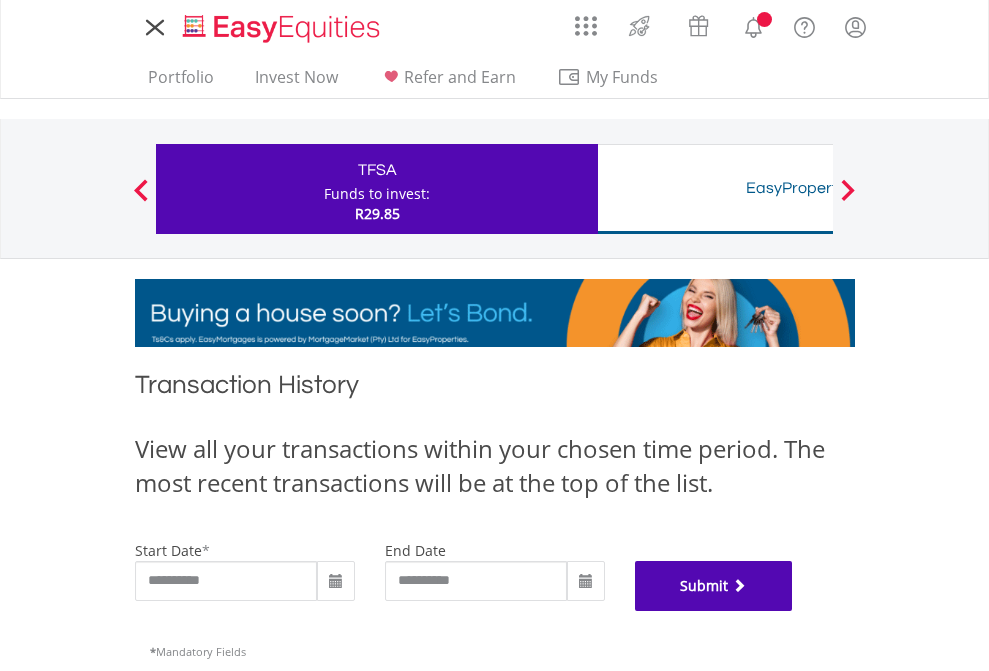 click on "Submit" at bounding box center (714, 586) 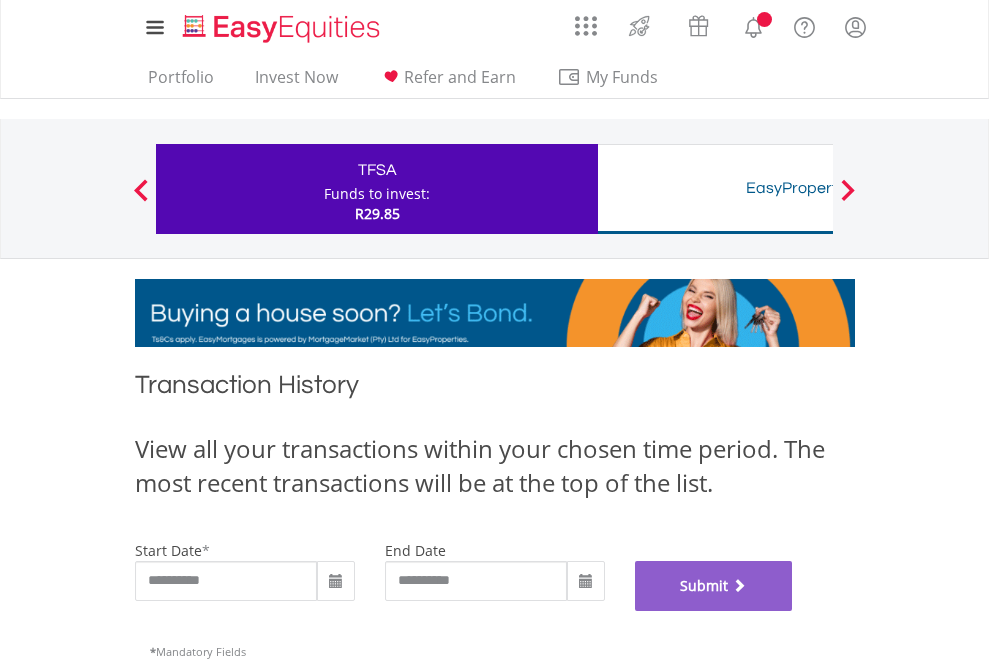 scroll, scrollTop: 811, scrollLeft: 0, axis: vertical 